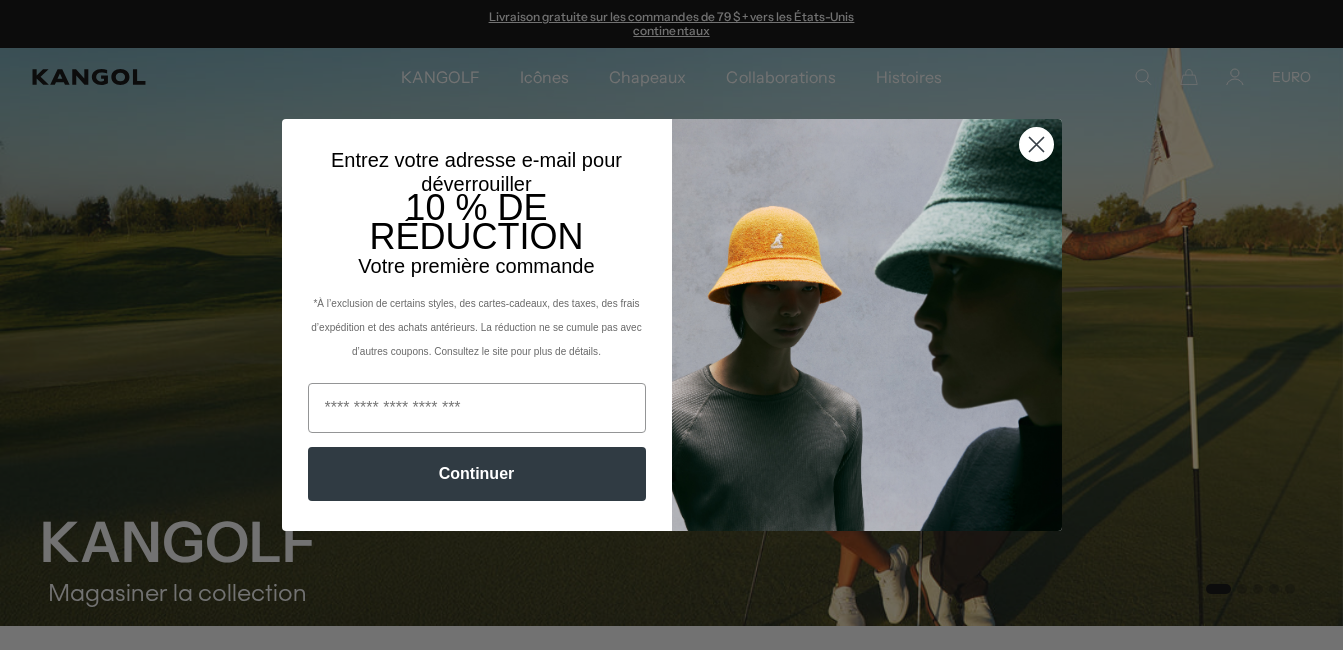 drag, startPoint x: 0, startPoint y: 0, endPoint x: 1030, endPoint y: 144, distance: 1040.0173 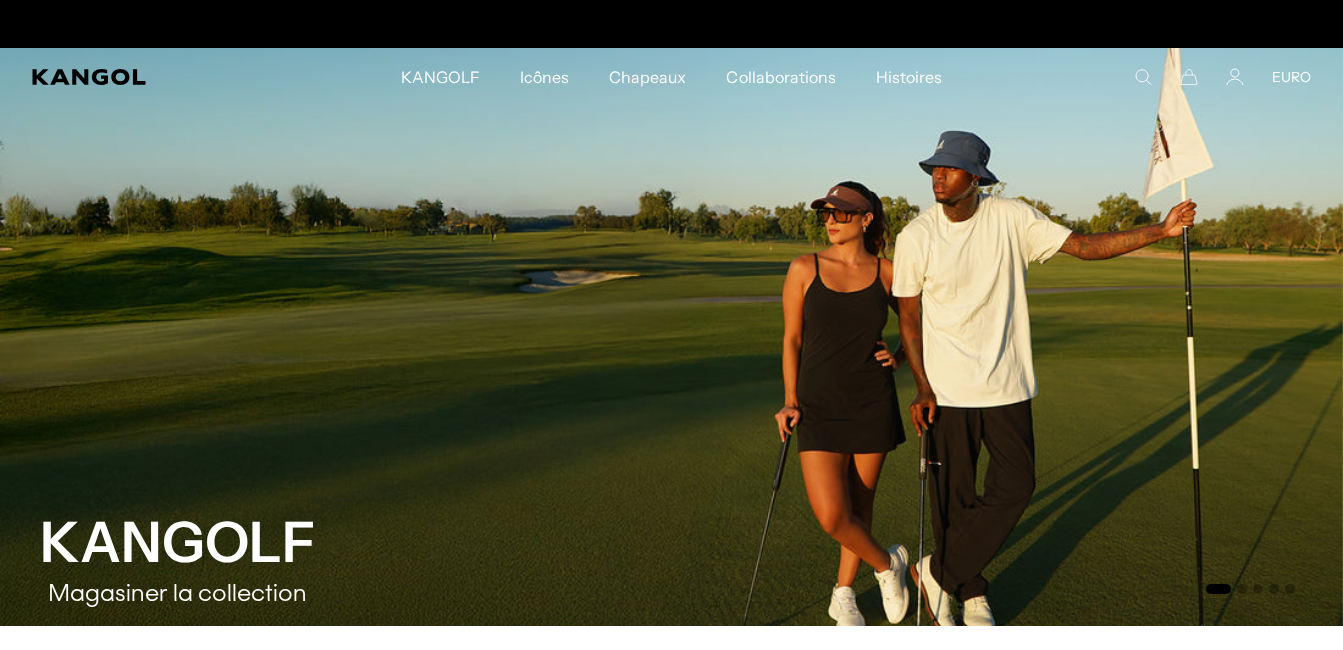 scroll, scrollTop: 0, scrollLeft: 0, axis: both 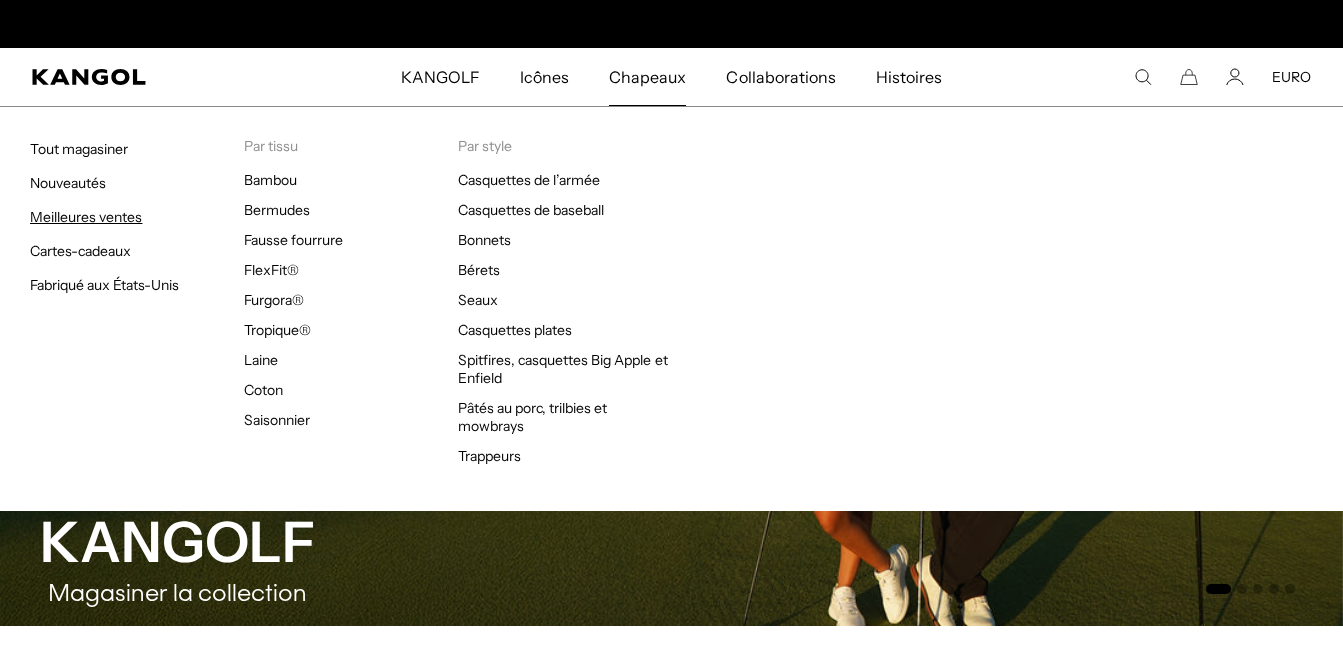 click on "Meilleures ventes" at bounding box center [86, 217] 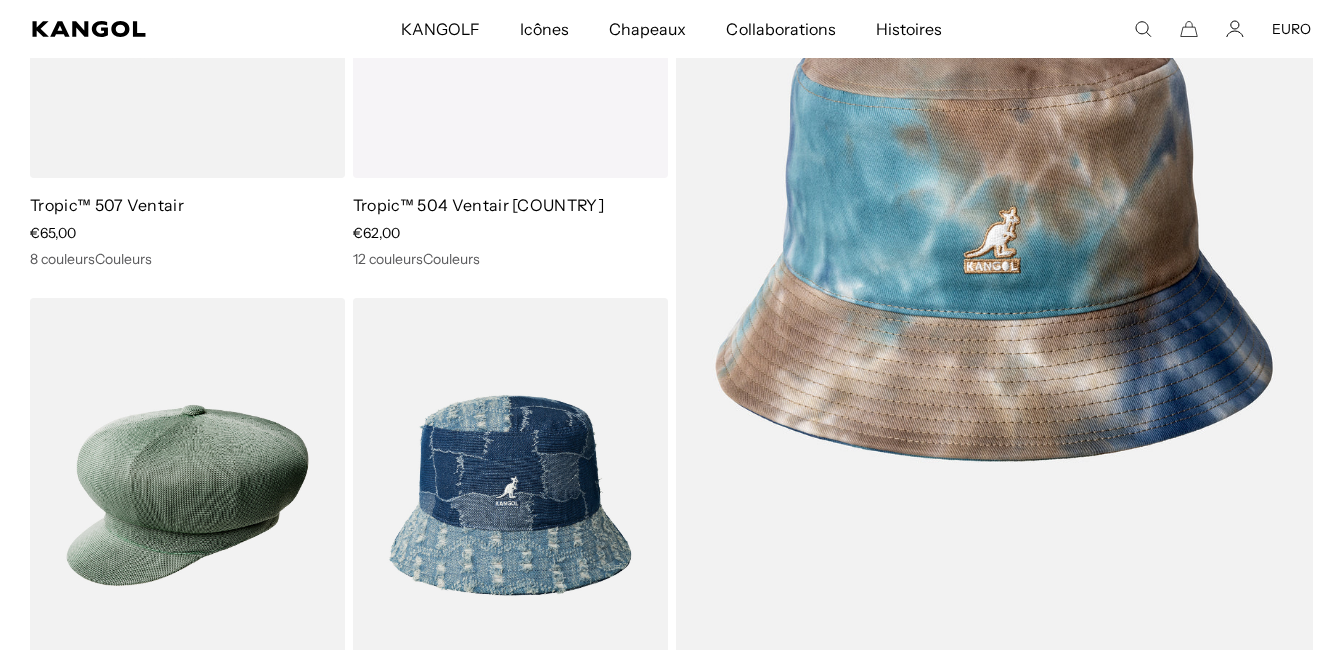scroll, scrollTop: 509, scrollLeft: 0, axis: vertical 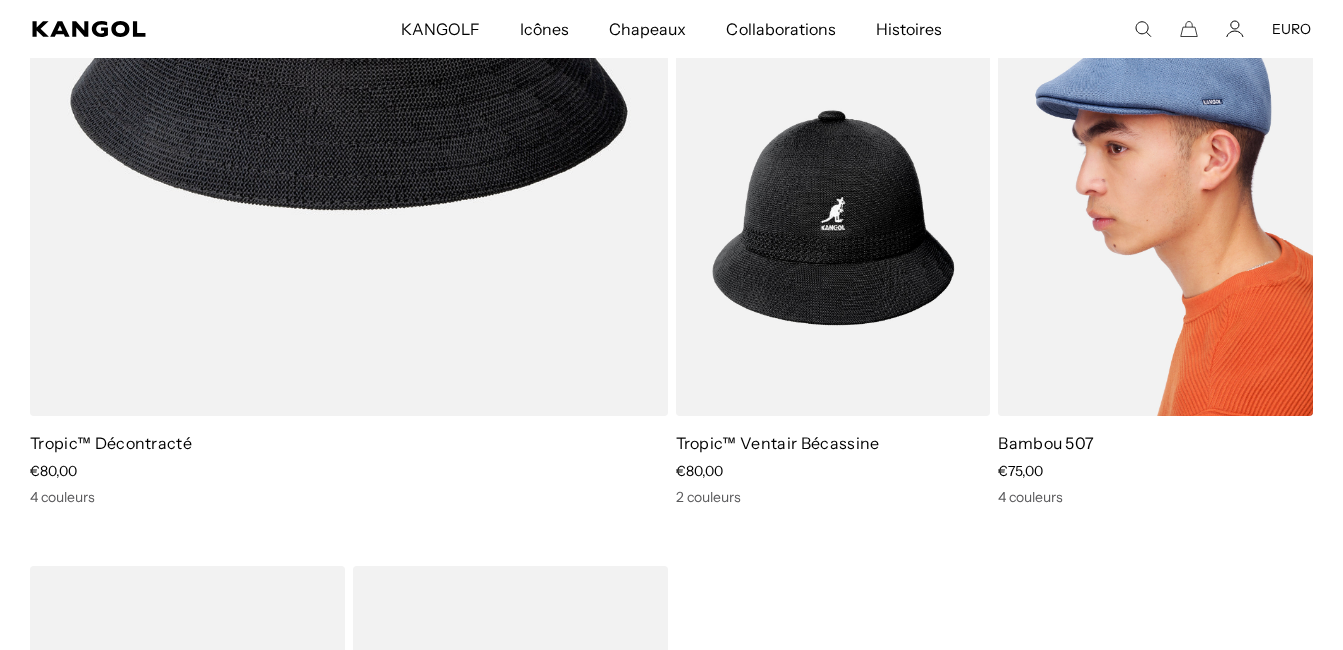 click at bounding box center (1155, 217) 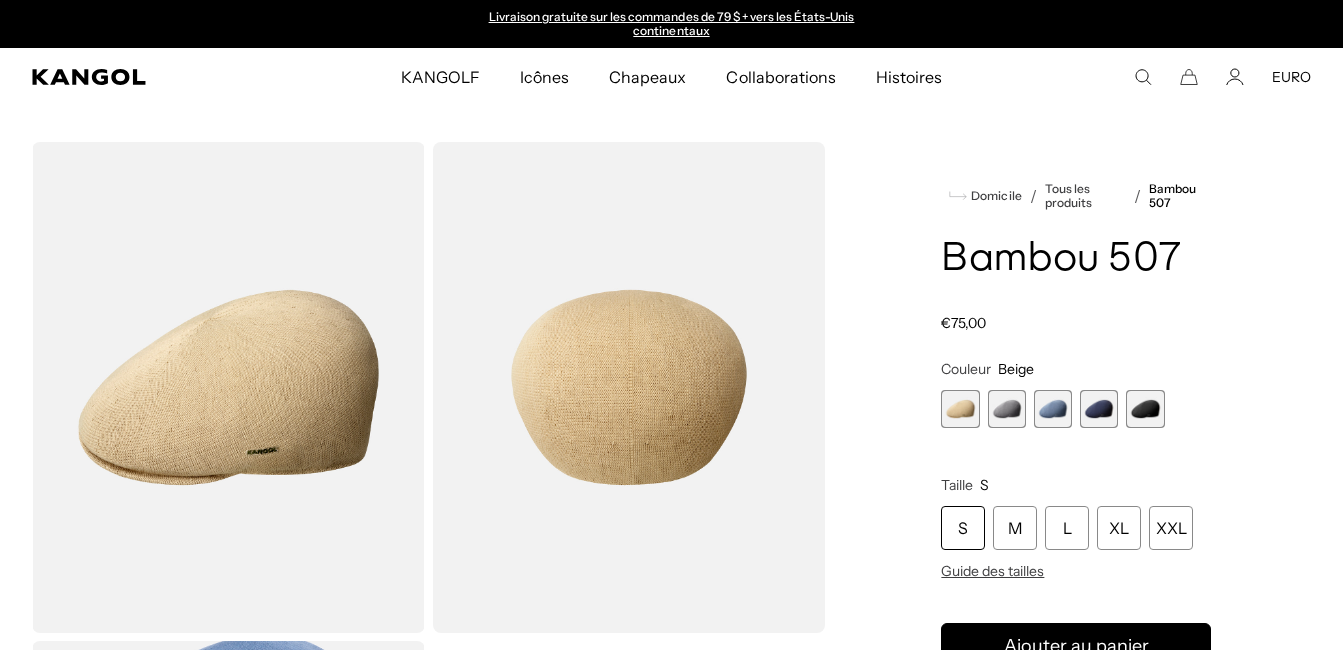 scroll, scrollTop: 0, scrollLeft: 0, axis: both 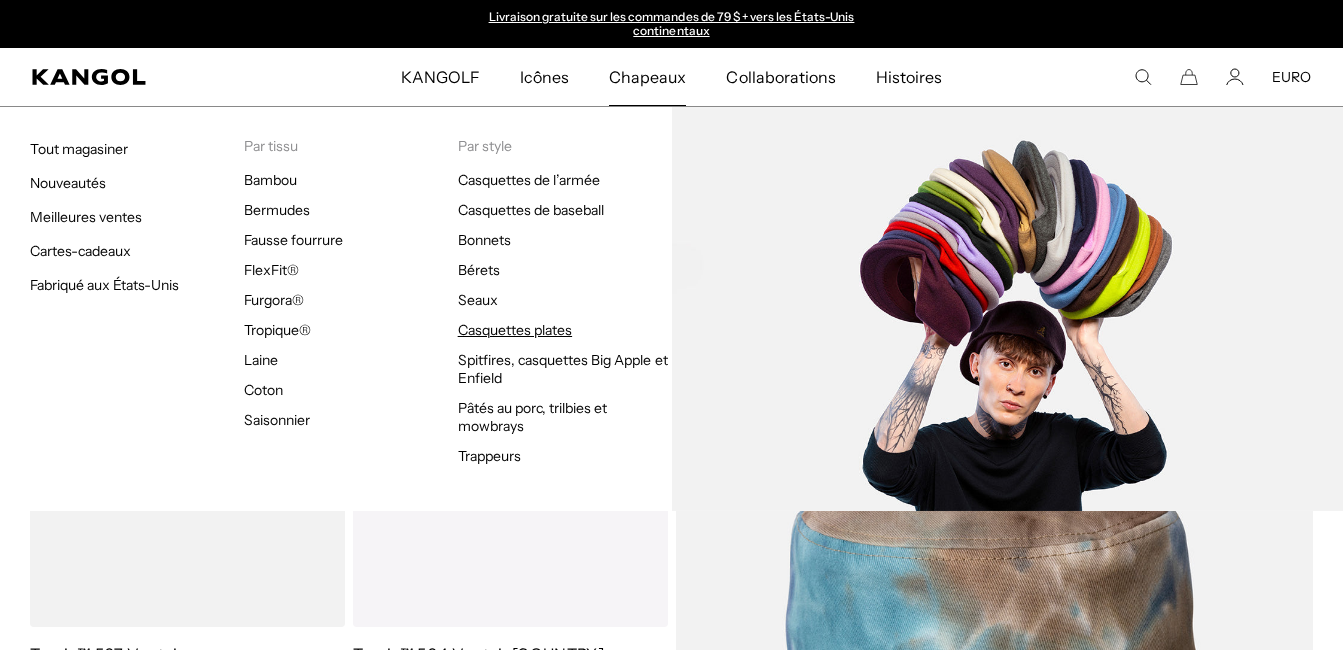 click on "Casquettes plates" at bounding box center [515, 330] 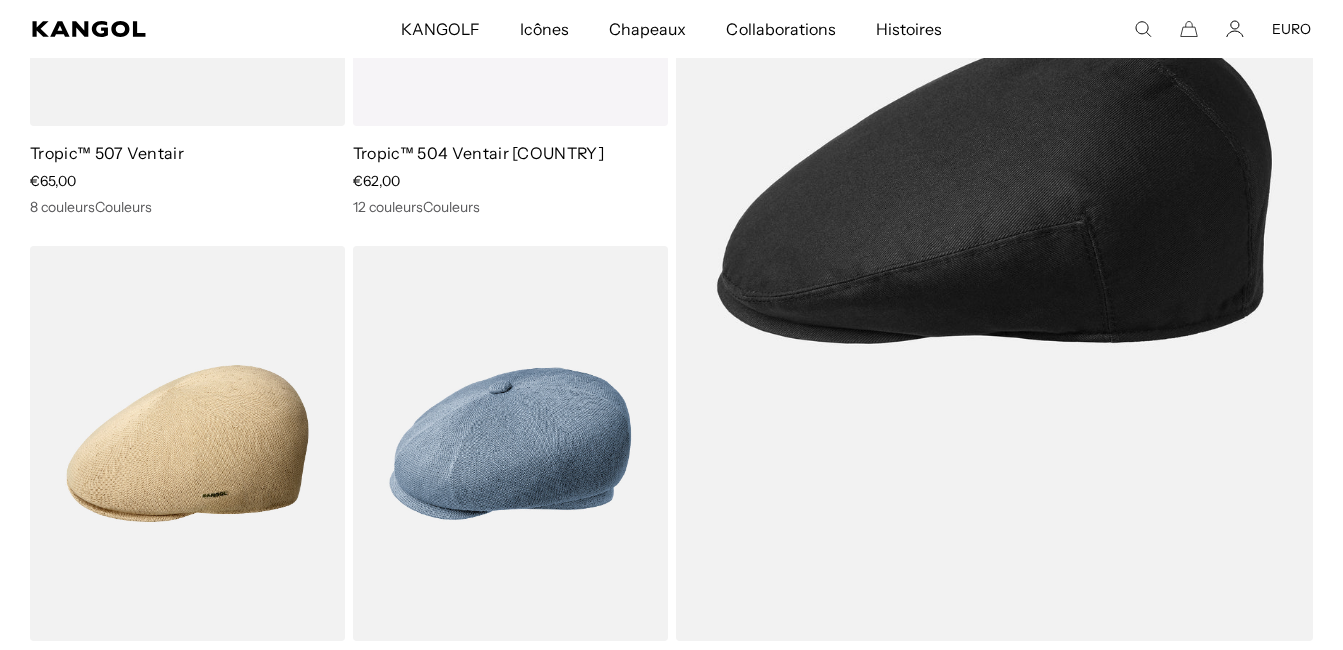 scroll, scrollTop: 534, scrollLeft: 0, axis: vertical 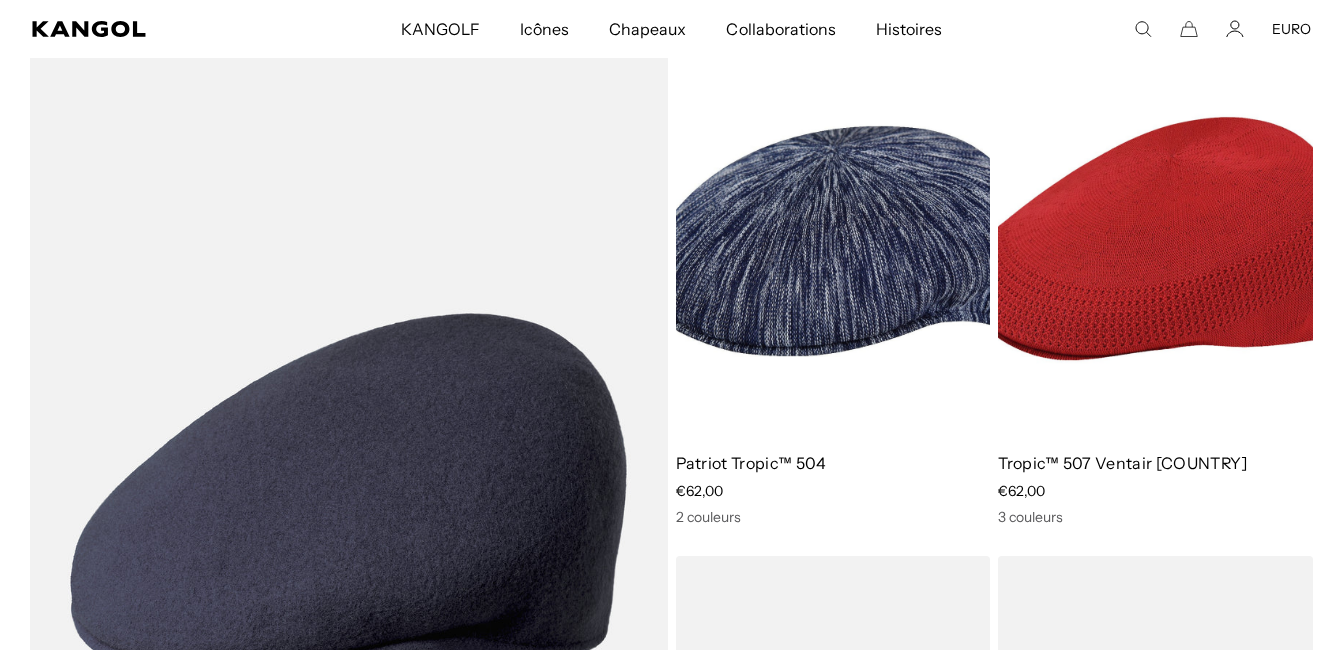 click at bounding box center (0, 0) 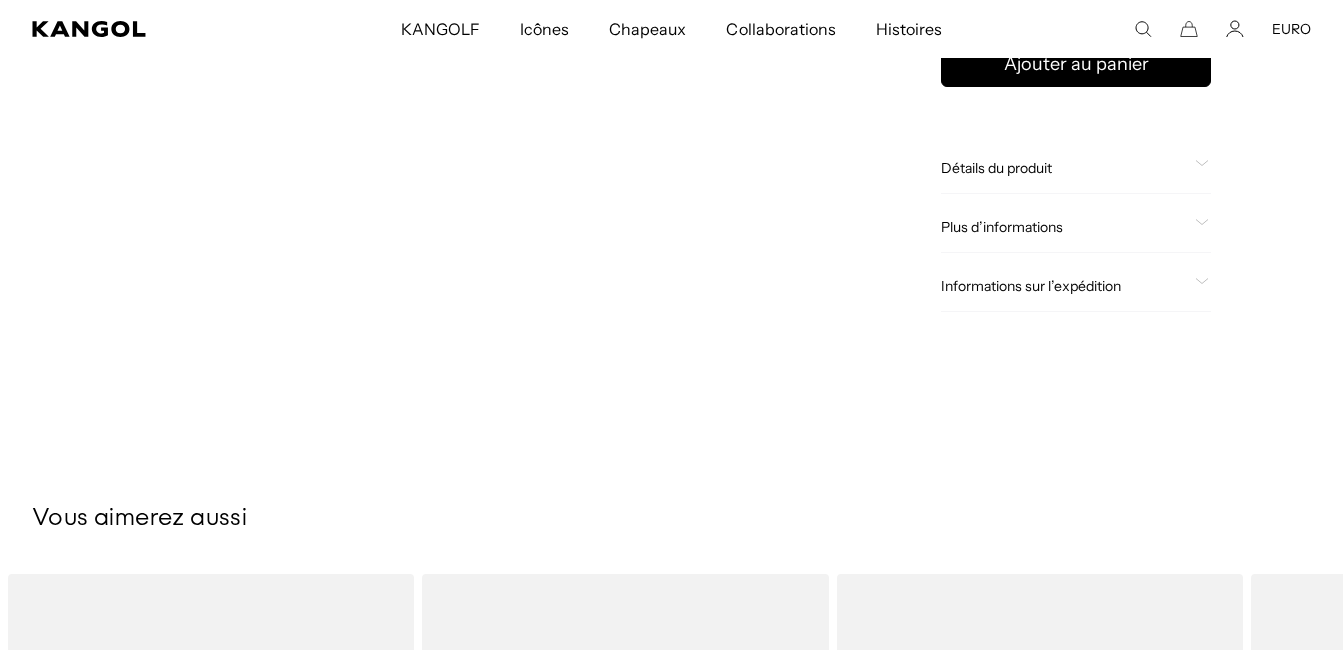 scroll, scrollTop: 0, scrollLeft: 0, axis: both 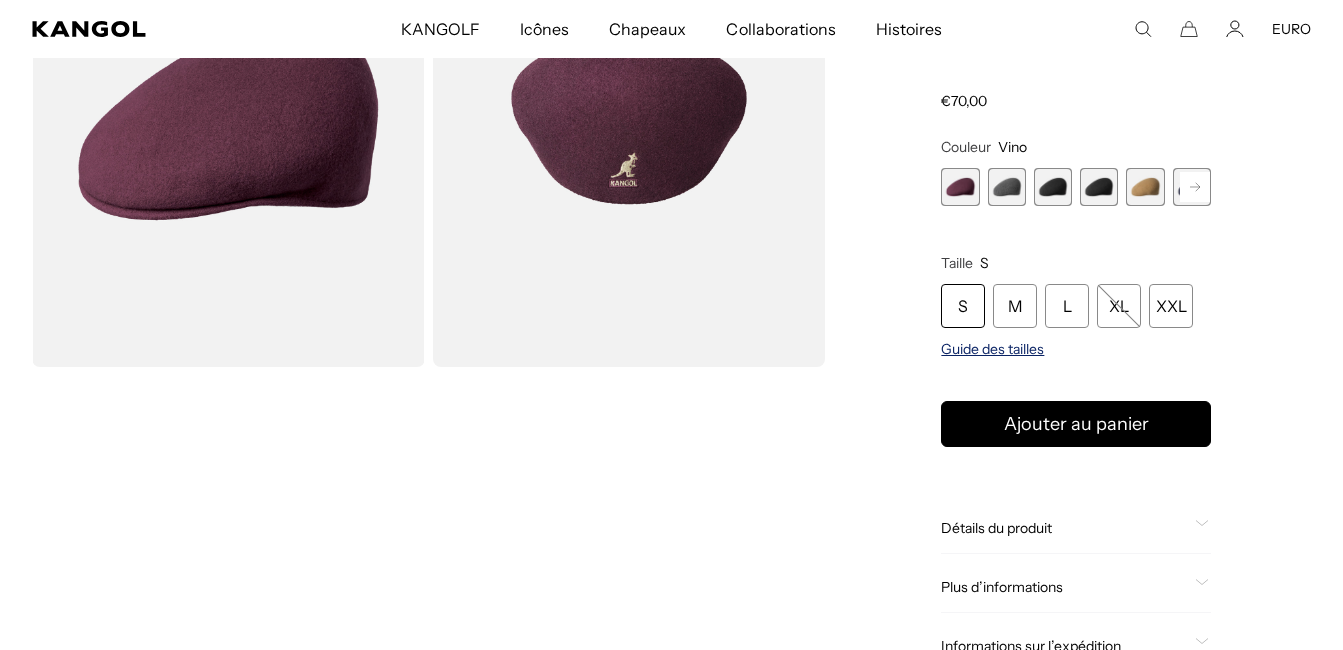 click on "Guide des tailles" at bounding box center [992, 349] 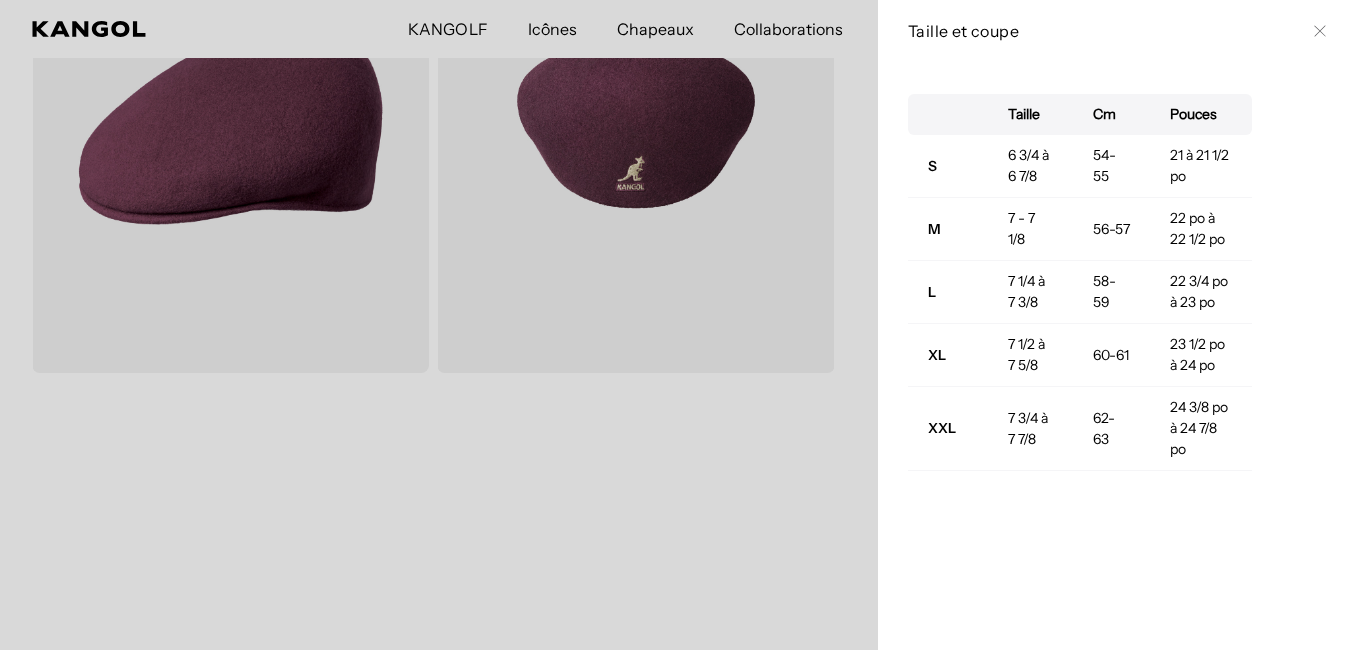 scroll, scrollTop: 0, scrollLeft: 412, axis: horizontal 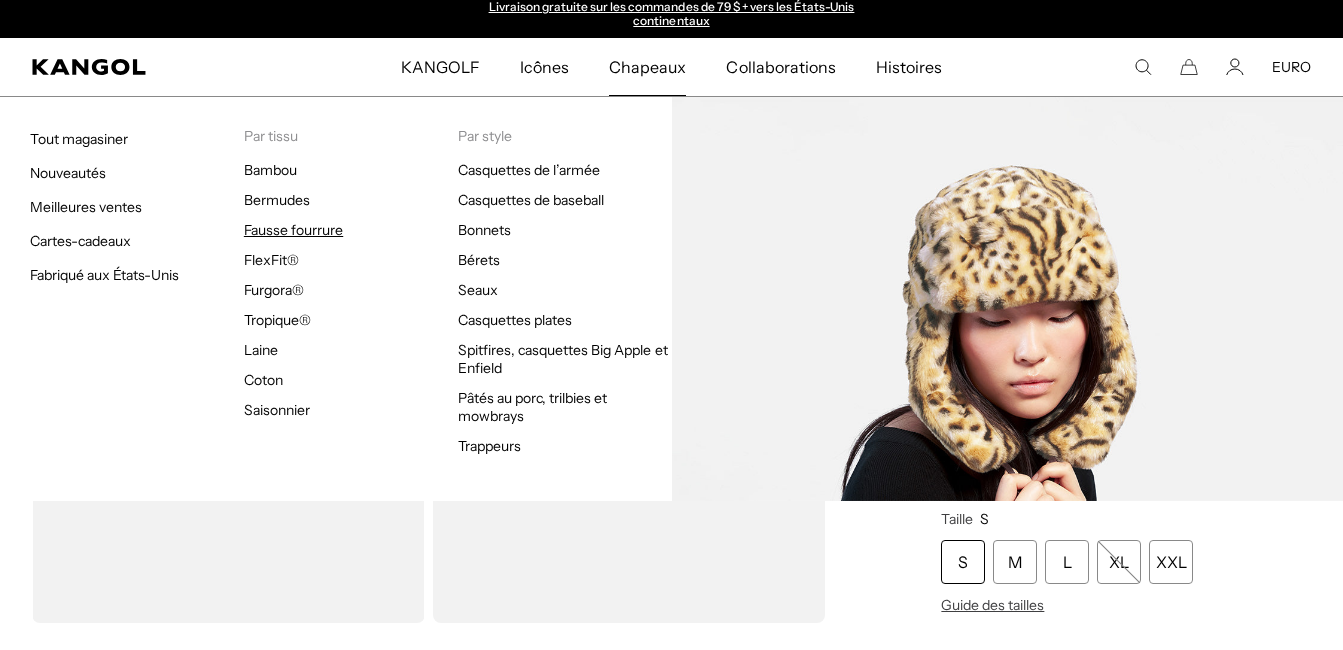 click on "Fausse fourrure" at bounding box center [293, 230] 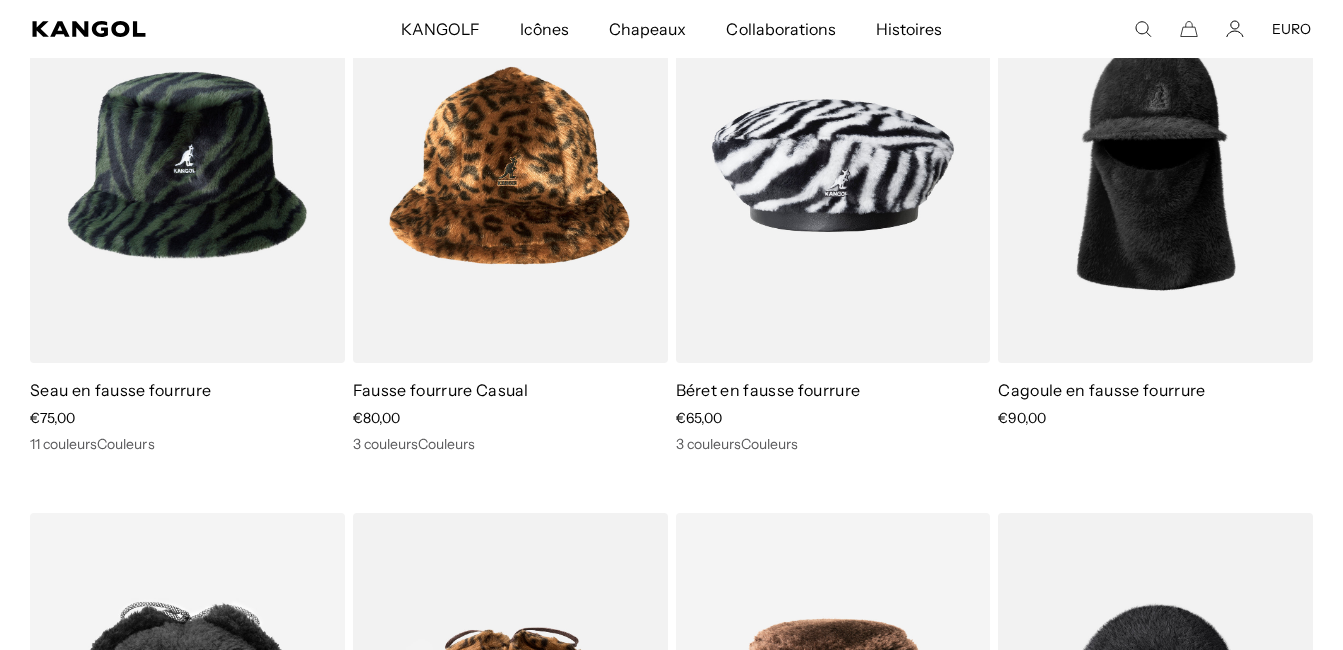 scroll, scrollTop: 565, scrollLeft: 0, axis: vertical 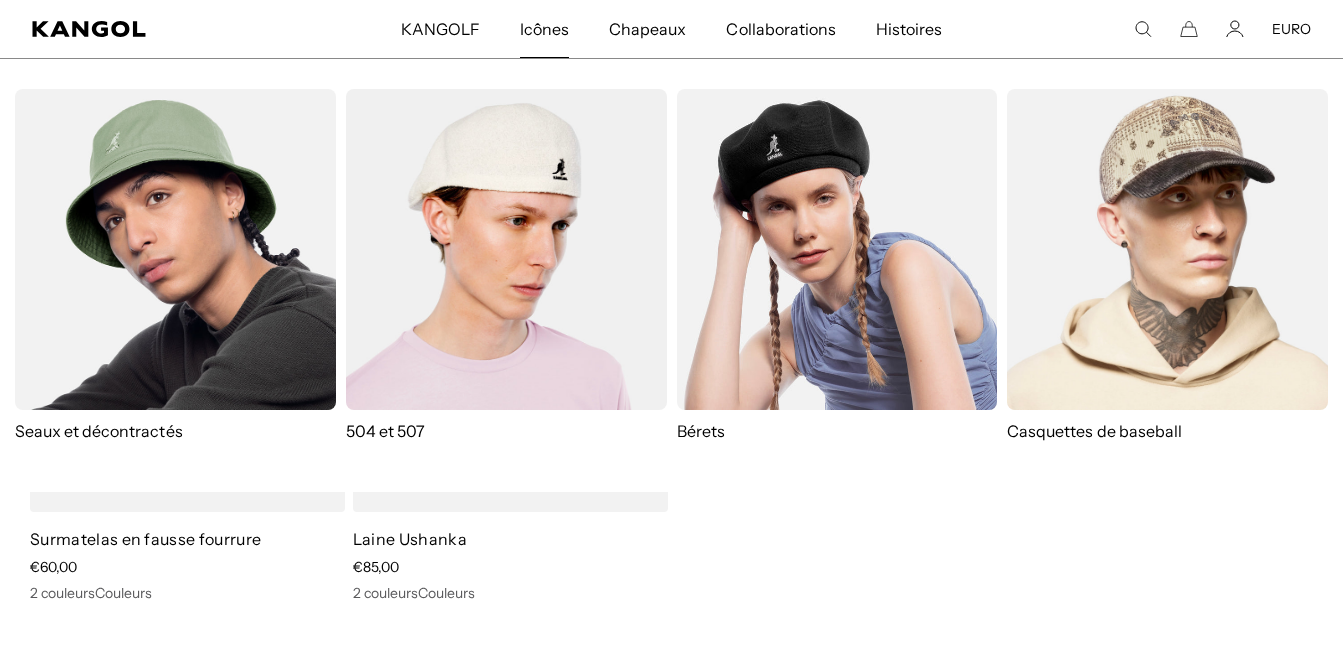 click at bounding box center [506, 249] 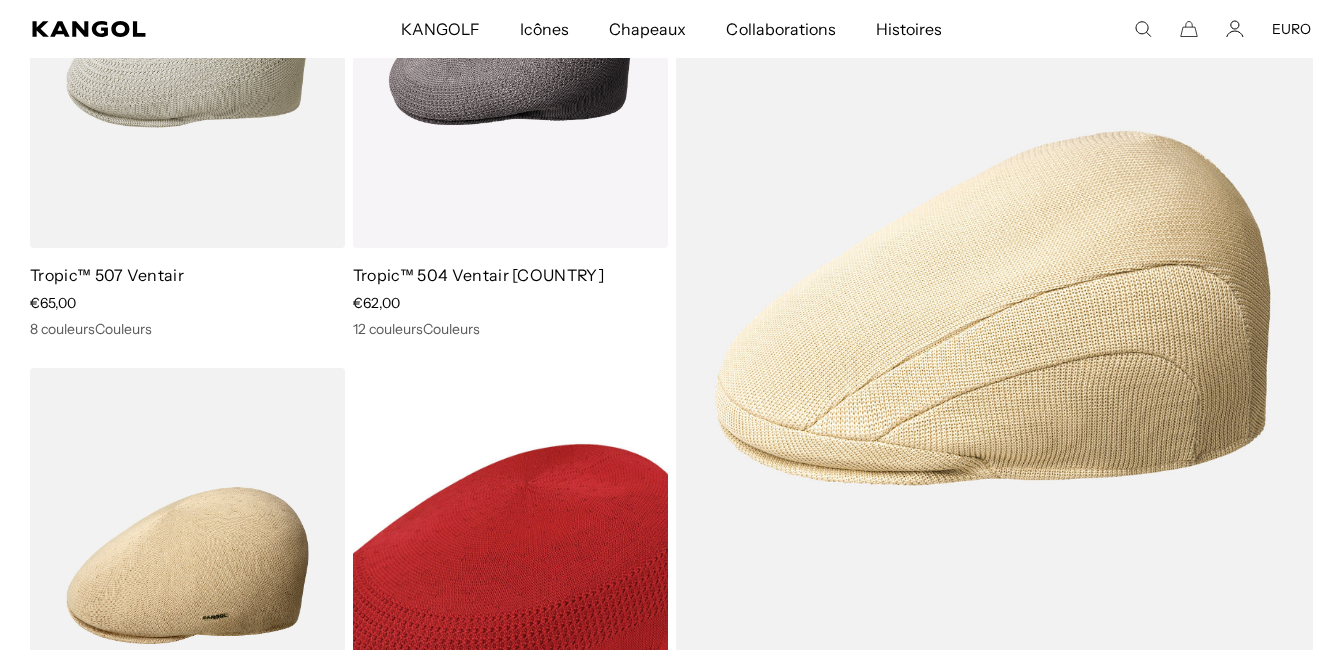 scroll, scrollTop: 668, scrollLeft: 0, axis: vertical 